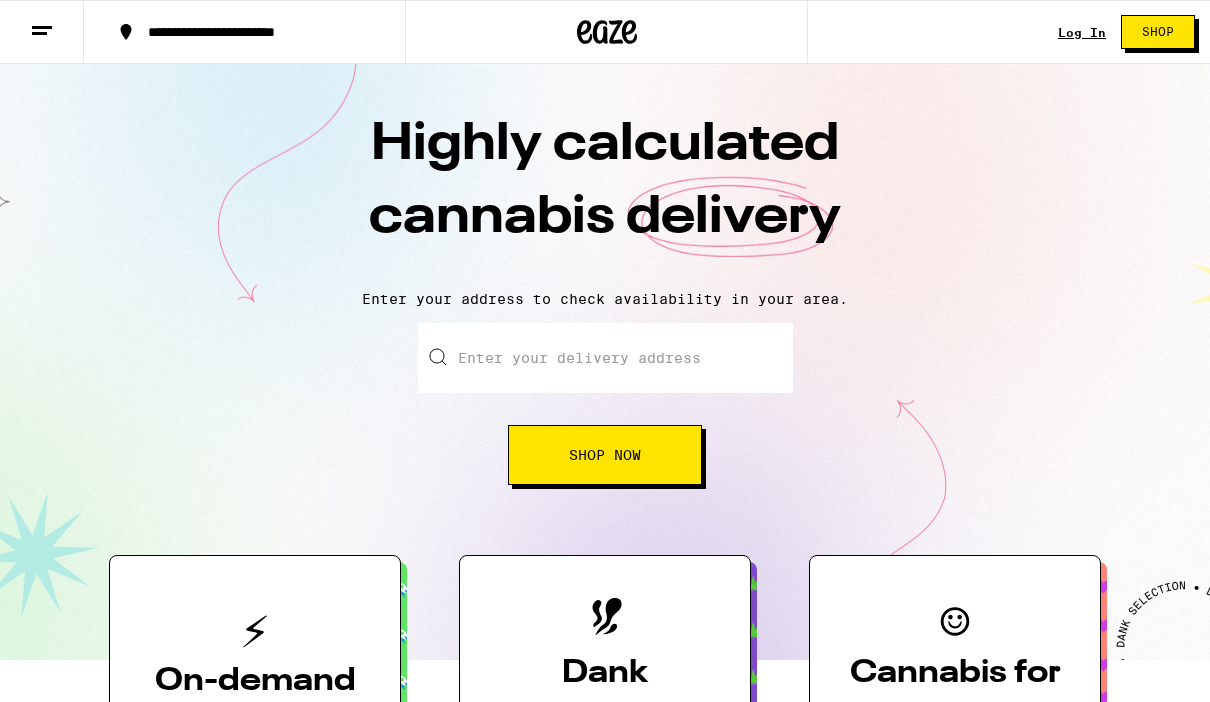 scroll, scrollTop: 0, scrollLeft: 0, axis: both 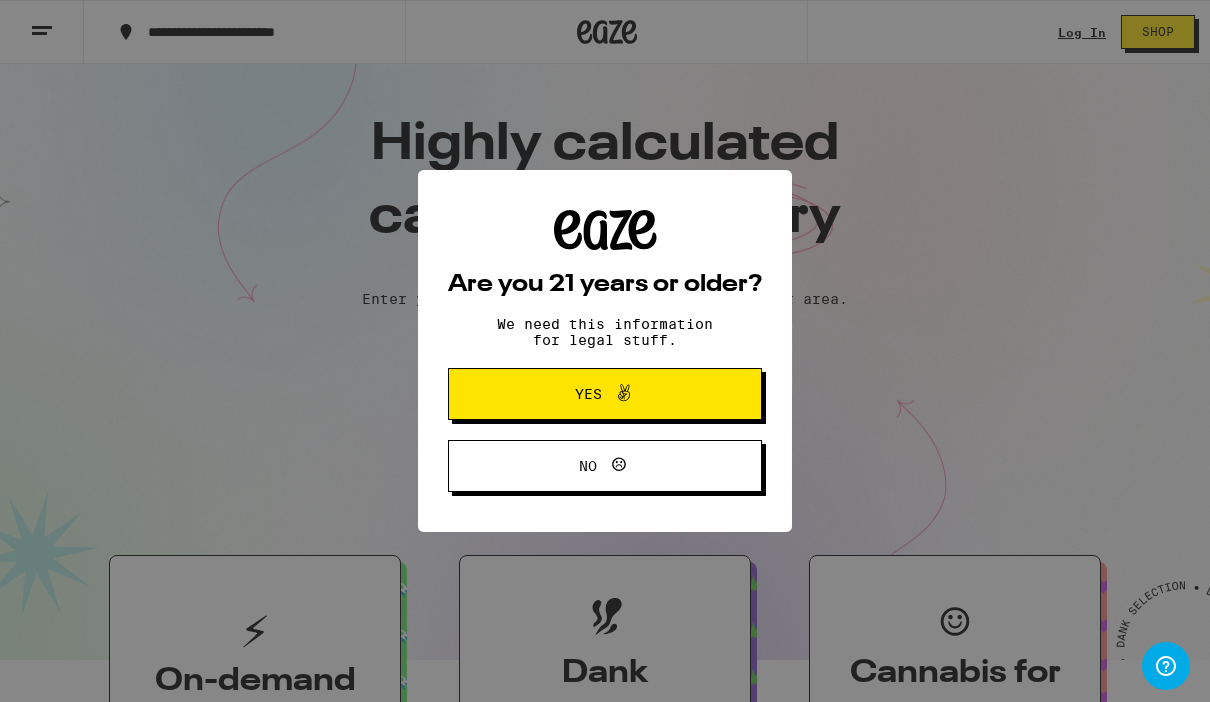 click on "Yes" at bounding box center [605, 394] 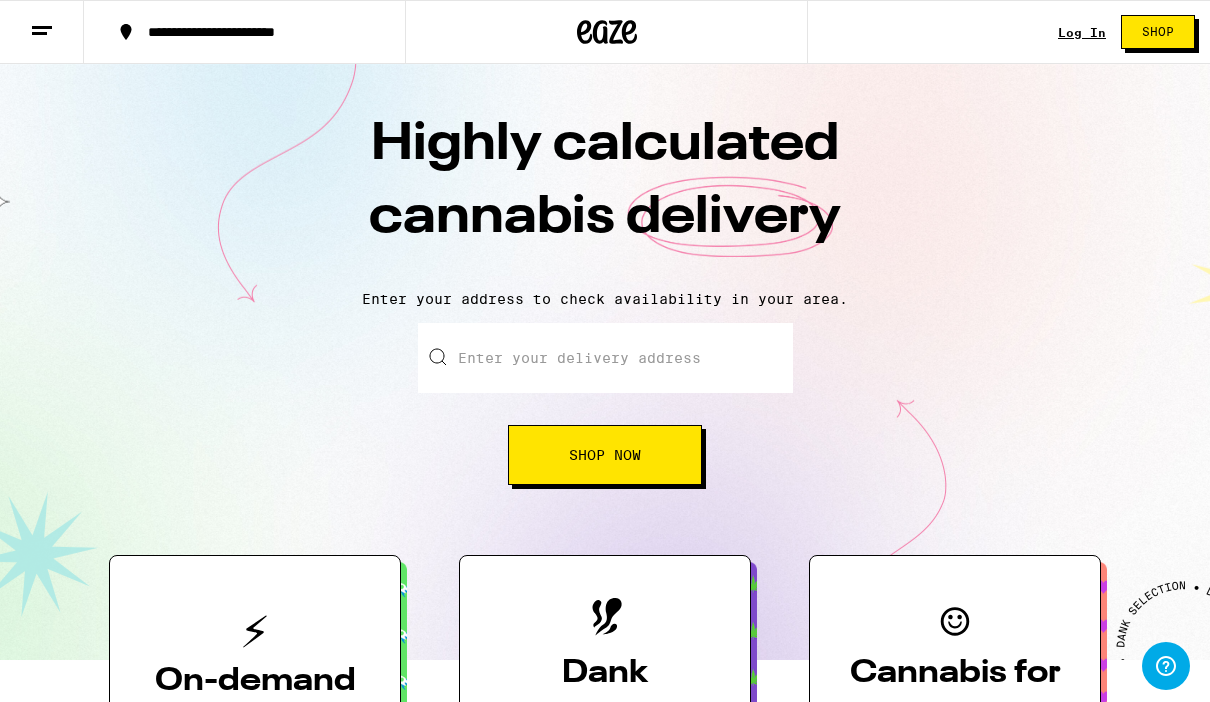 click on "Log In" at bounding box center [1082, 32] 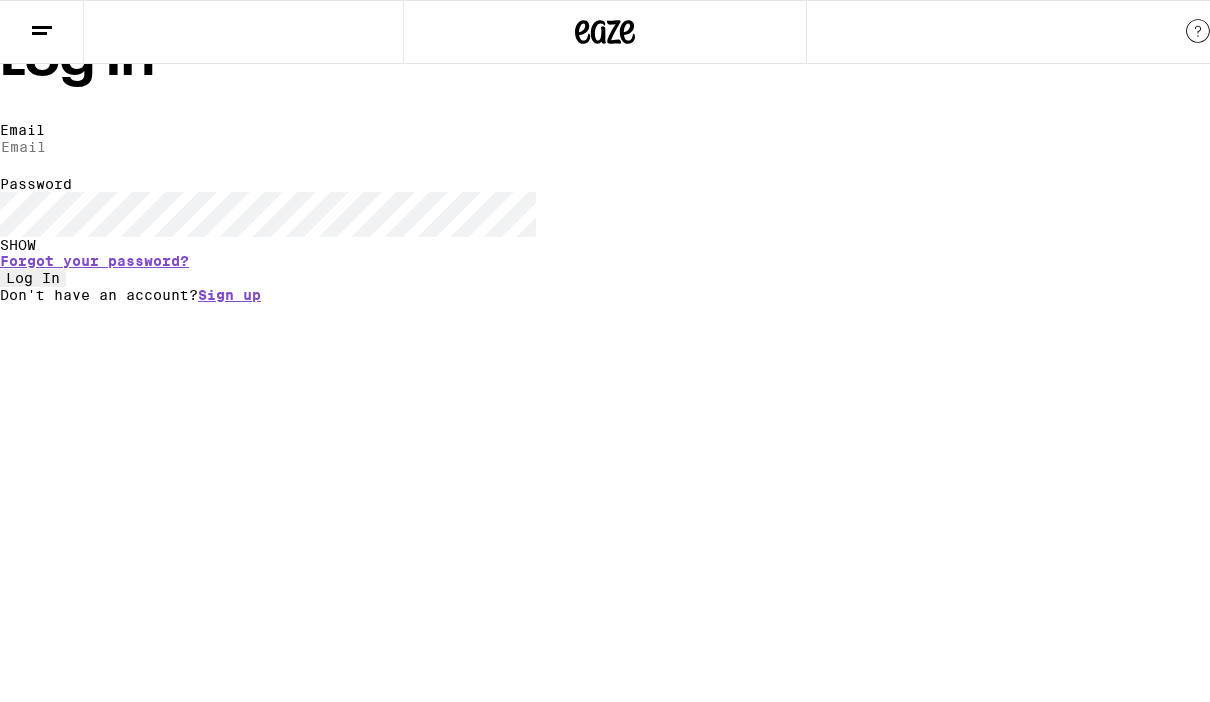 click on "Email" at bounding box center (92, 147) 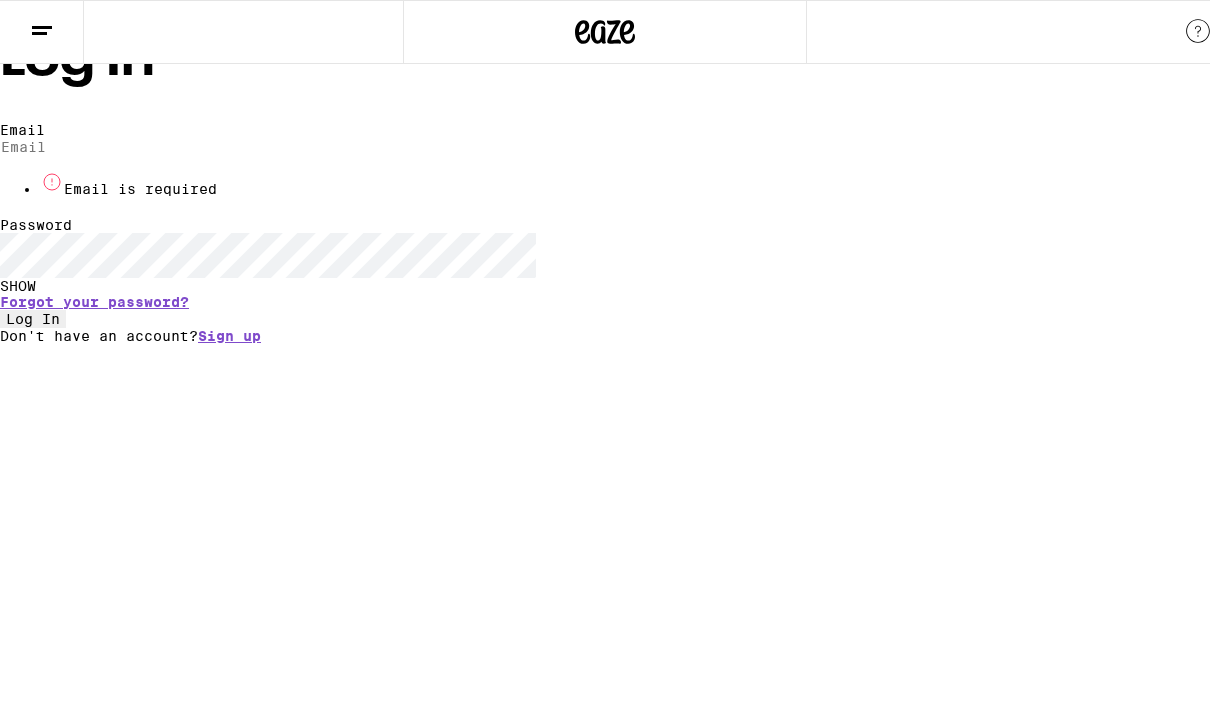 type on "[USERNAME]@example.com" 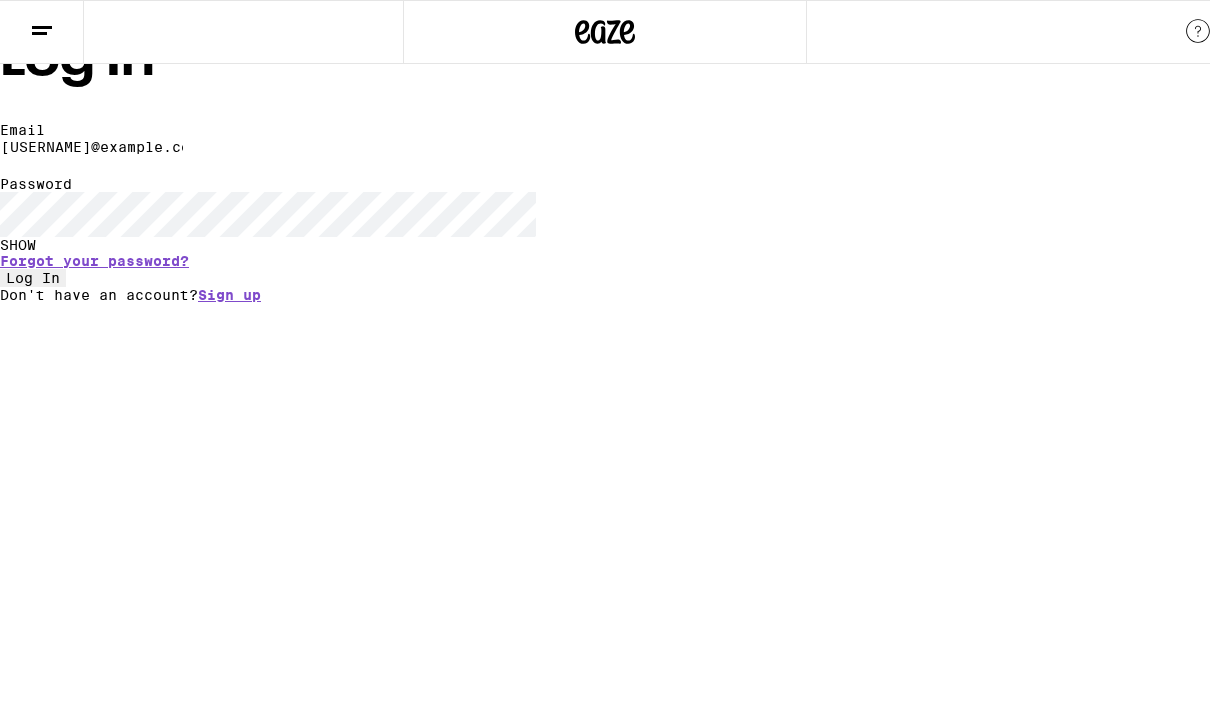 click on "Log In" at bounding box center (33, 278) 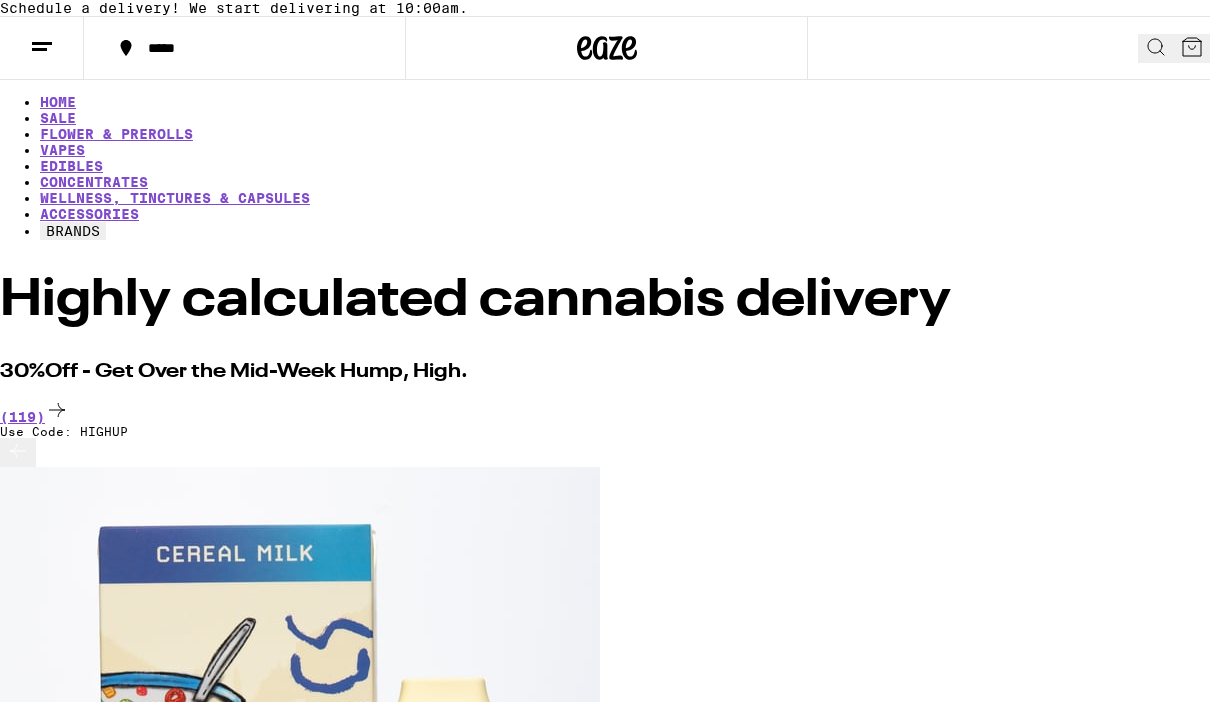 click 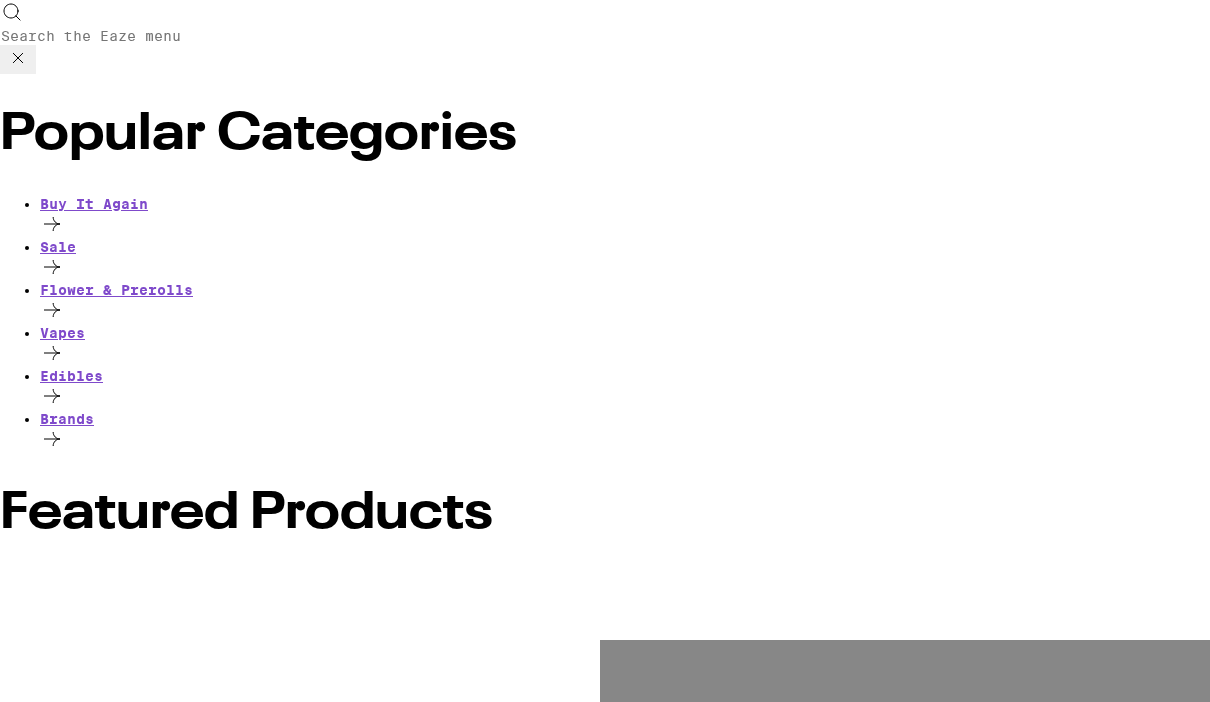 scroll, scrollTop: 0, scrollLeft: 0, axis: both 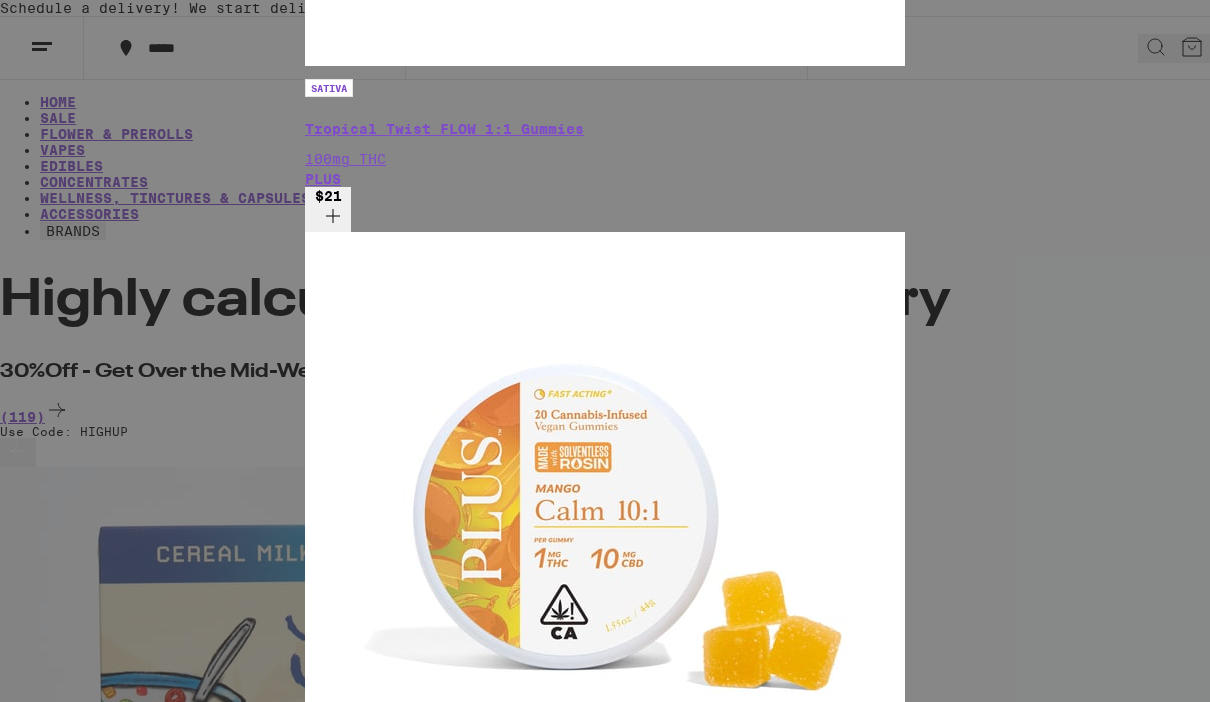 type on "Plus" 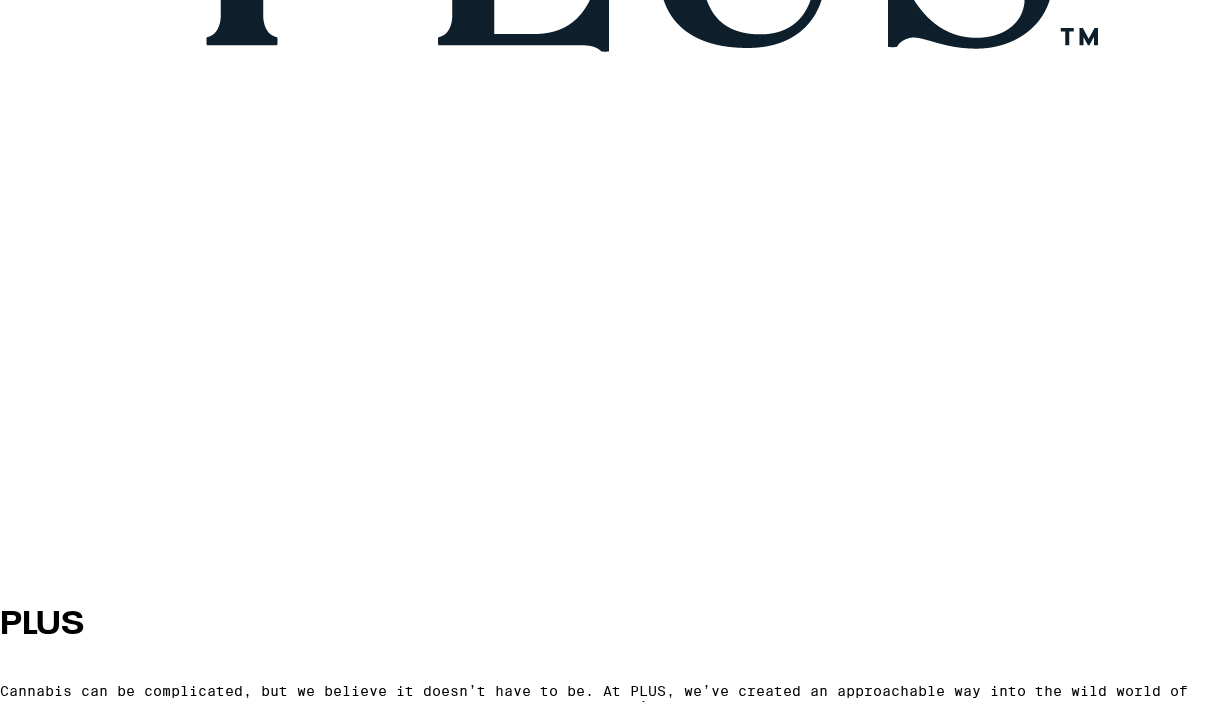 scroll, scrollTop: 423, scrollLeft: 0, axis: vertical 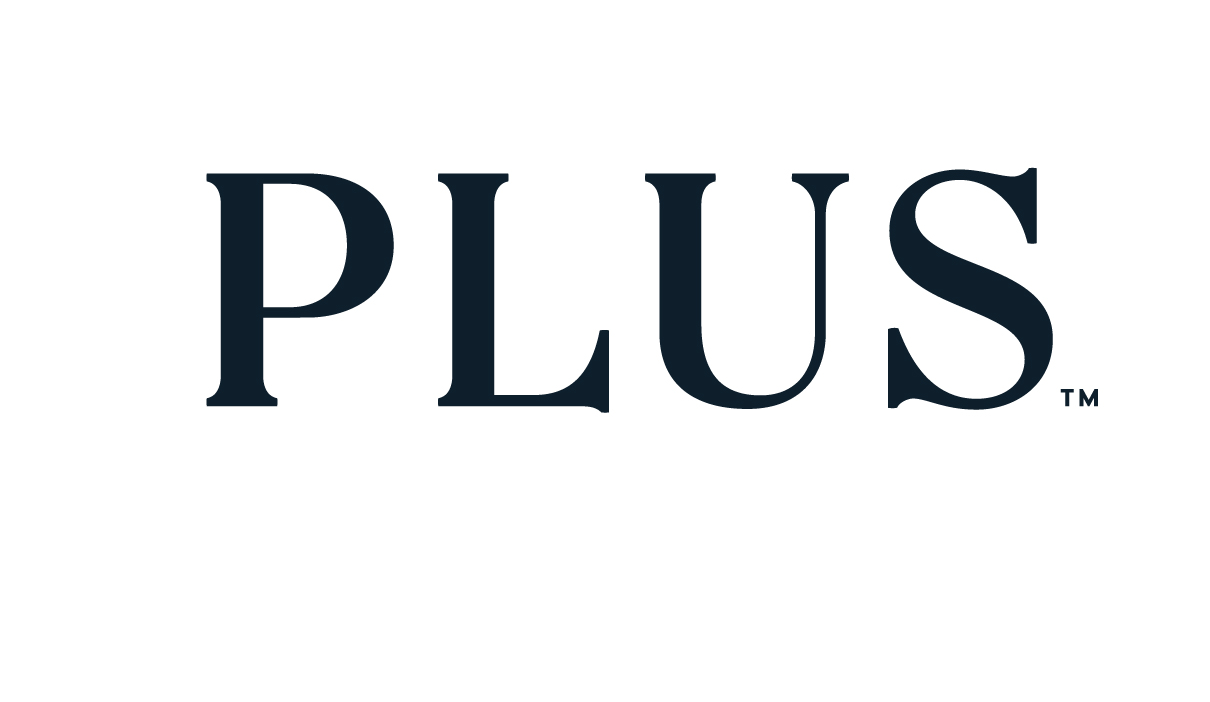 click at bounding box center [300, 3048] 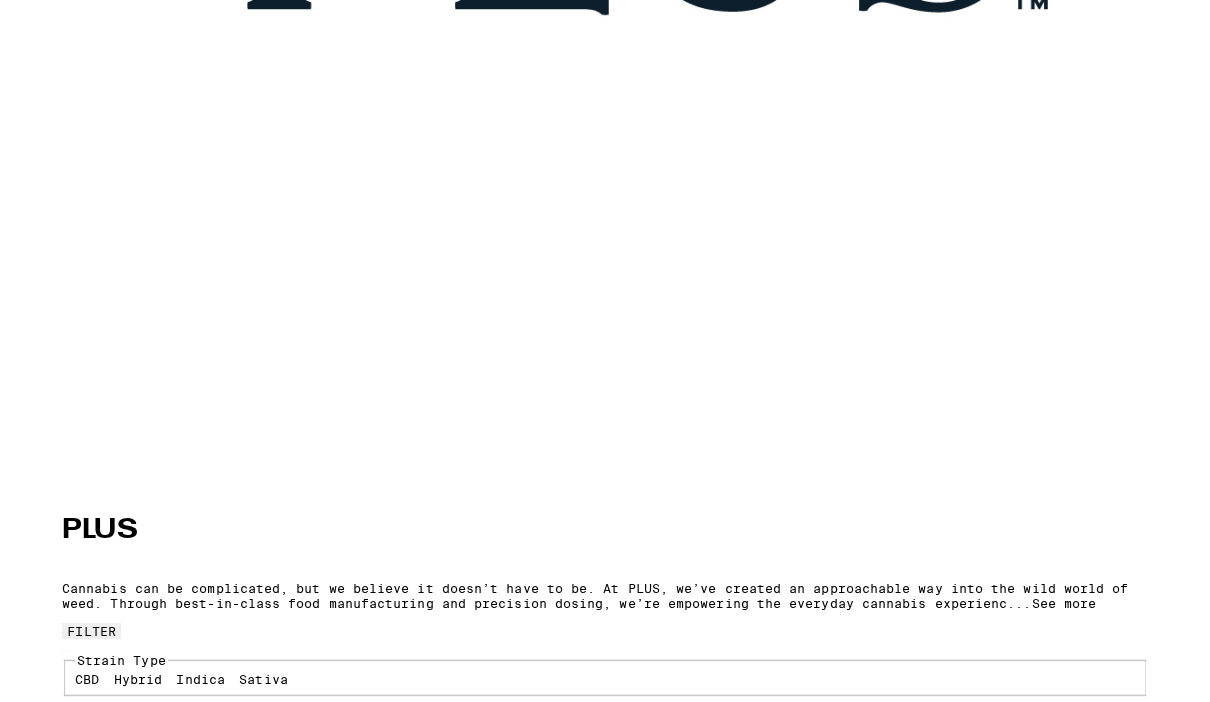 scroll, scrollTop: 824, scrollLeft: 0, axis: vertical 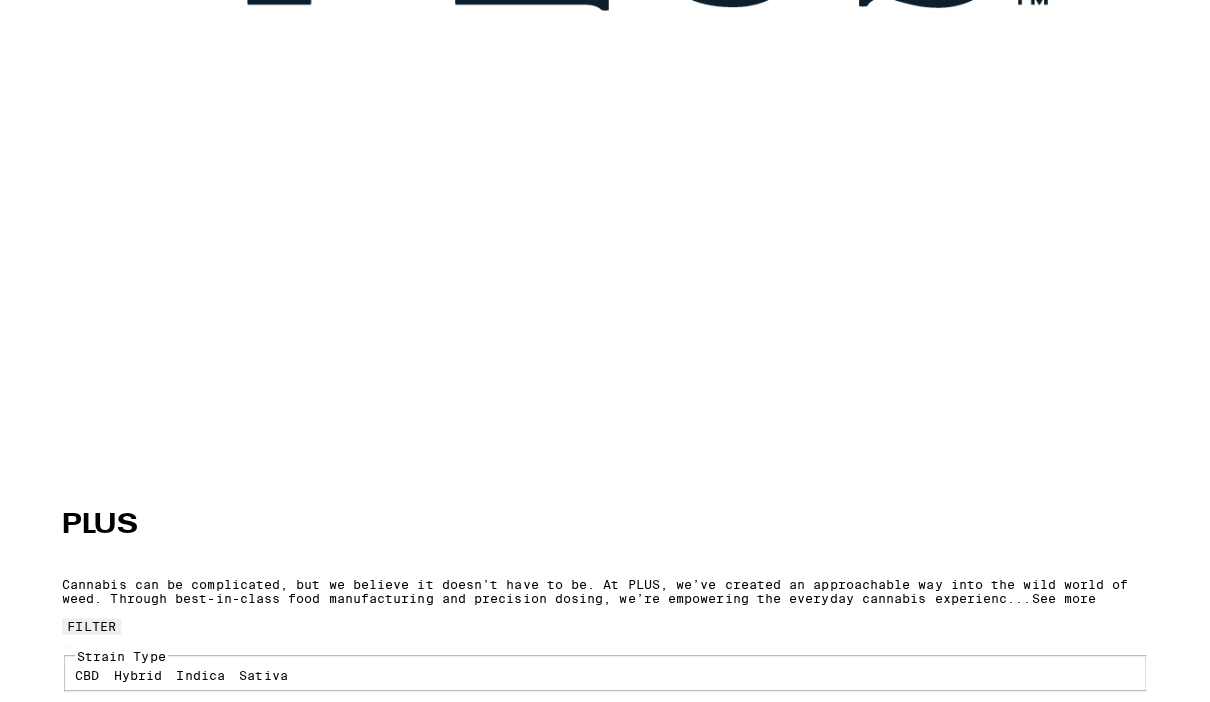 click at bounding box center [300, 5711] 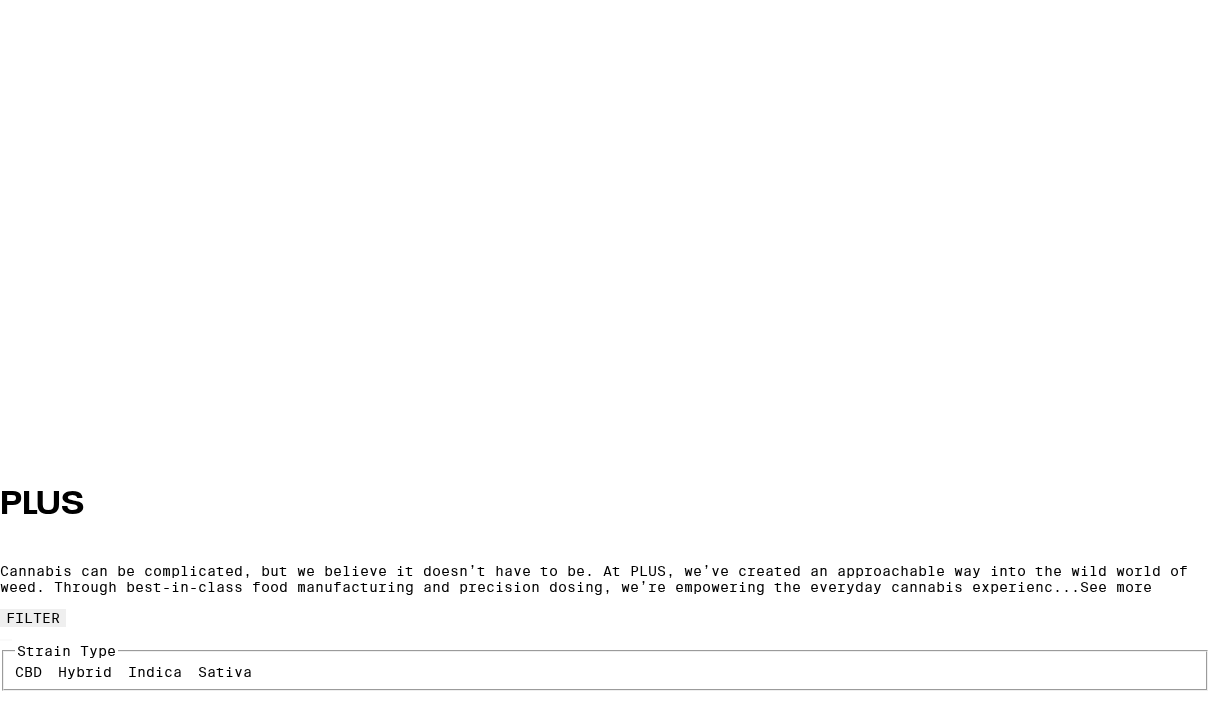 click on "Hybrid Midnight Berry SLEEP 10:5:5 Gummies PLUS $19 One bite and it’s goodnight! PLUS New Sleep Midnight Berry gummies are fast-acting, vegan gummies made with THC, CBN and CBD to help you fall asleep, stay asleep, and wake up refreshed. Our Midnight Berry deep sleep gummies are perfect for anyone looking for a highly potent formulation to help you enjoy a great night sleep with no intermissions. Plus, our nano-emulsified THC works faster, helping you feel sleepy right away. Each gummy contains 10mg THC, 5mg CBN, 5mg CBD, and a blend of relaxing terpenes. (License No. [LICENSE]). Gummies THC 100 mg CBD 50 mg *Amounts are averages, individual items may vary. Effects relaxed happy balanced relief hungry" at bounding box center (605, 12283) 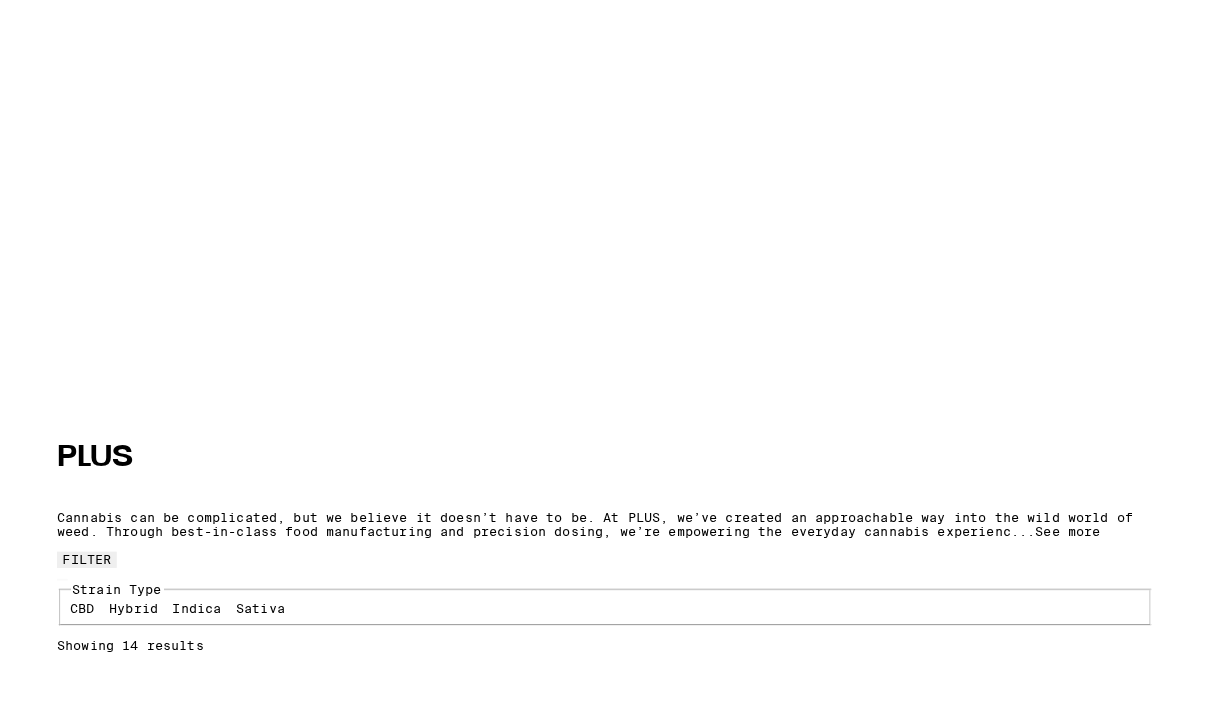 scroll, scrollTop: 899, scrollLeft: 0, axis: vertical 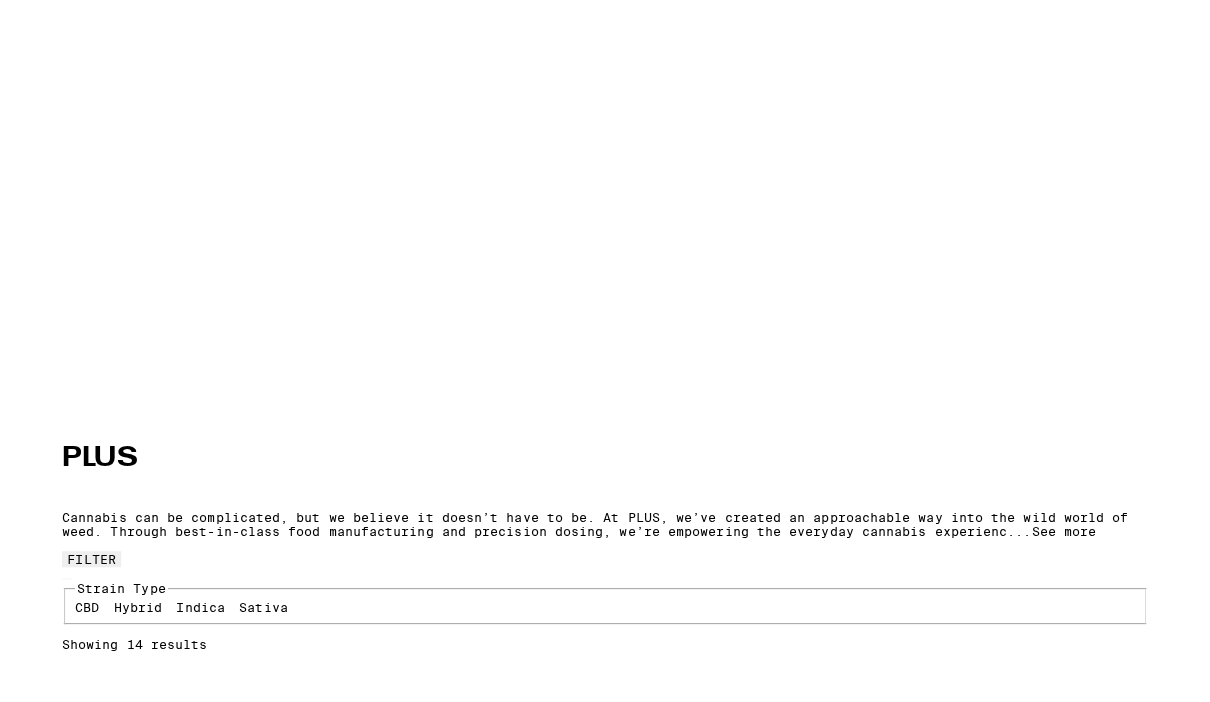click at bounding box center (300, 4104) 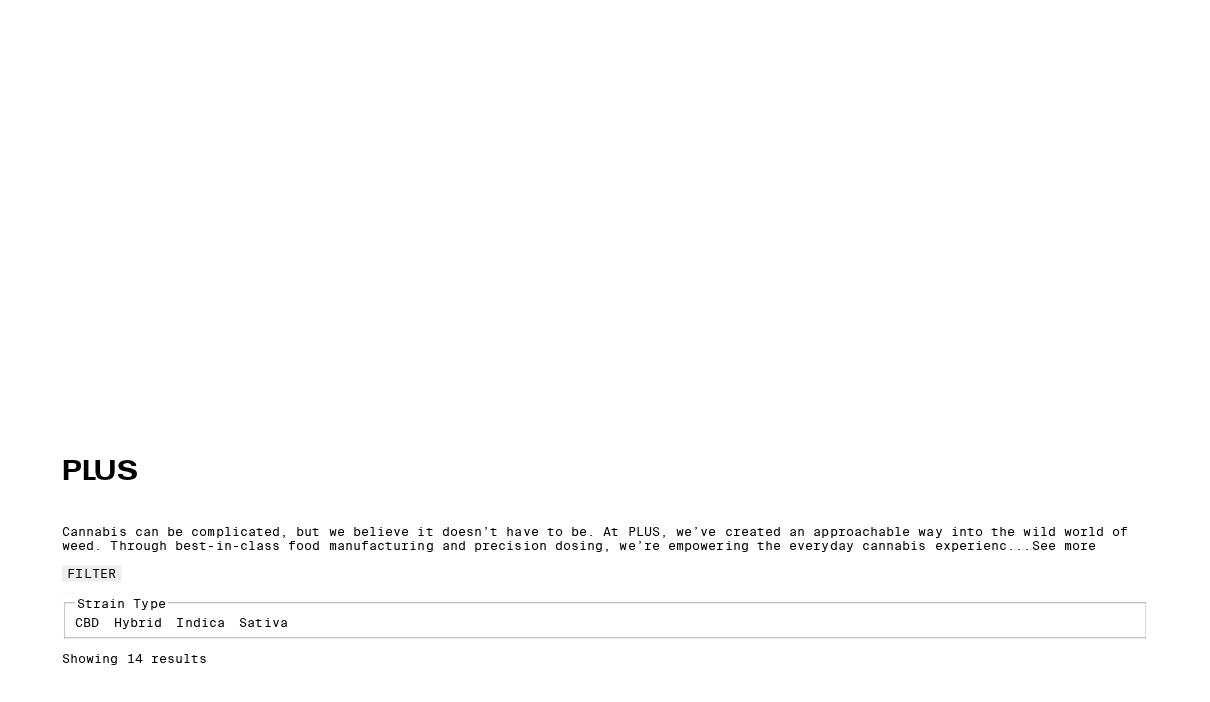 scroll, scrollTop: 896, scrollLeft: 0, axis: vertical 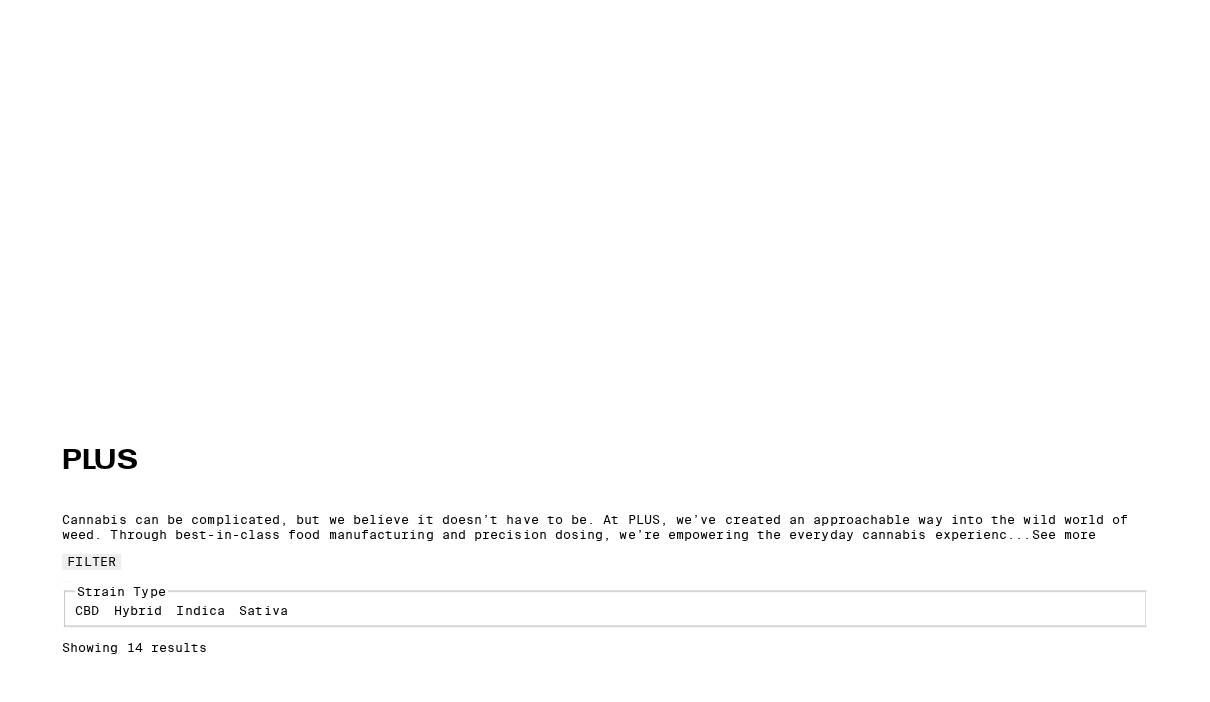 click at bounding box center [300, 4873] 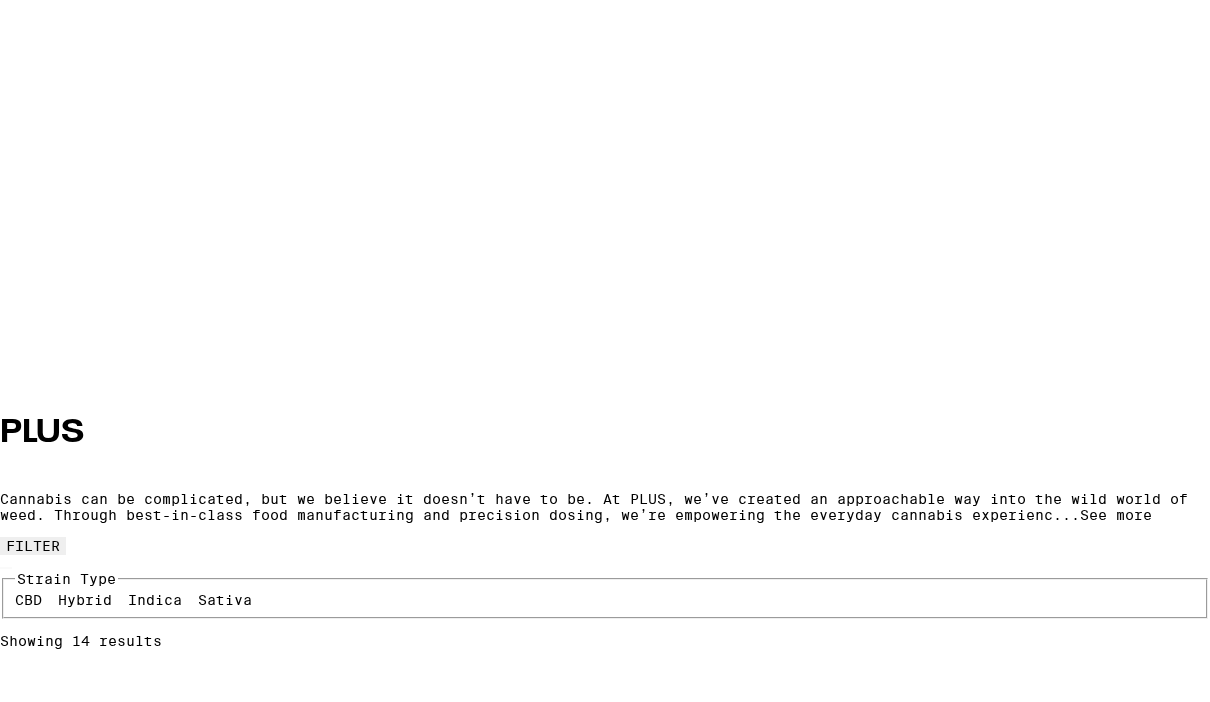 click on "Hybrid Goodnight Cherry Deep Sleep 10:10:10 Gummies PLUS $19 Deep Sleep 10: Goodnight Cherry. Our most heavy-hitting sleep gummy with 10mg THC, CBN & CBD in every bite.
10mg THC, 10mg CBN, 10mg CBD
Solventless Rosin
Low Calorie
Gluten Free
100% Vegan
All-Natural Flavors
10 servings per container. (License No. [LICENSE]). Gummies THC 10 mg CBD 10 mg *Amounts are averages, individual items may vary. Effects relaxed happy balanced relief hungry" at bounding box center (605, 12187) 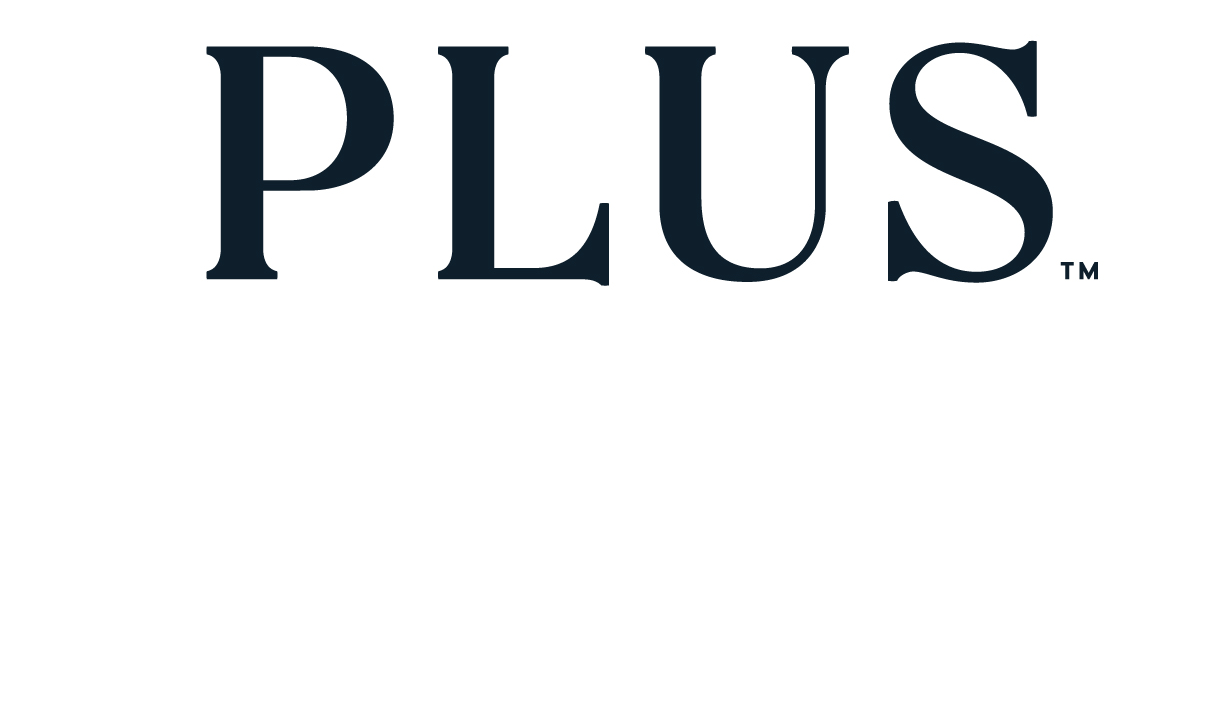 scroll, scrollTop: 525, scrollLeft: 0, axis: vertical 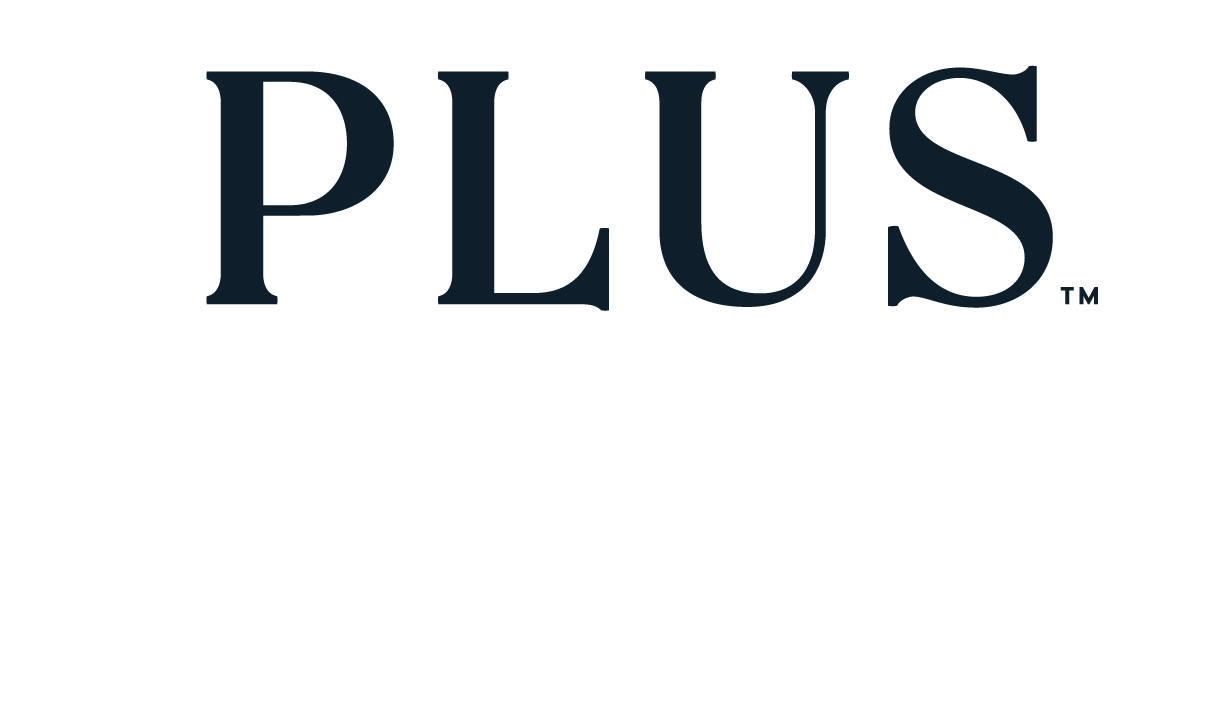 click at bounding box center [300, 1414] 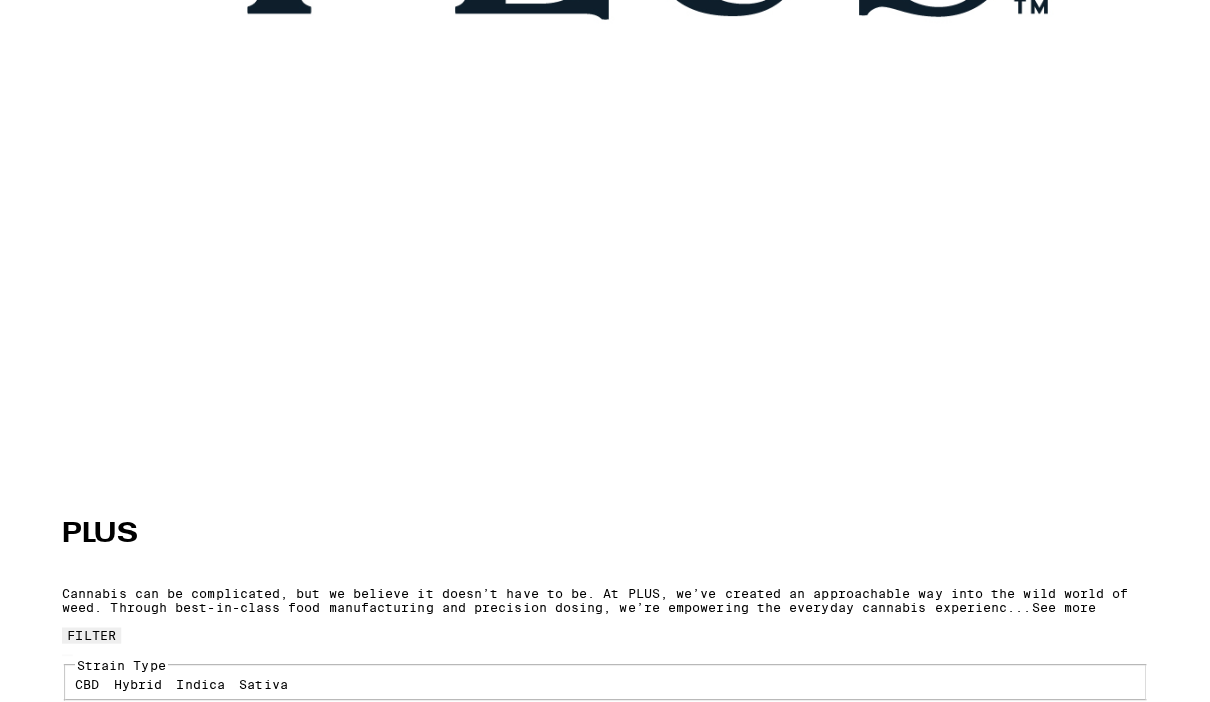 click at bounding box center (300, 4955) 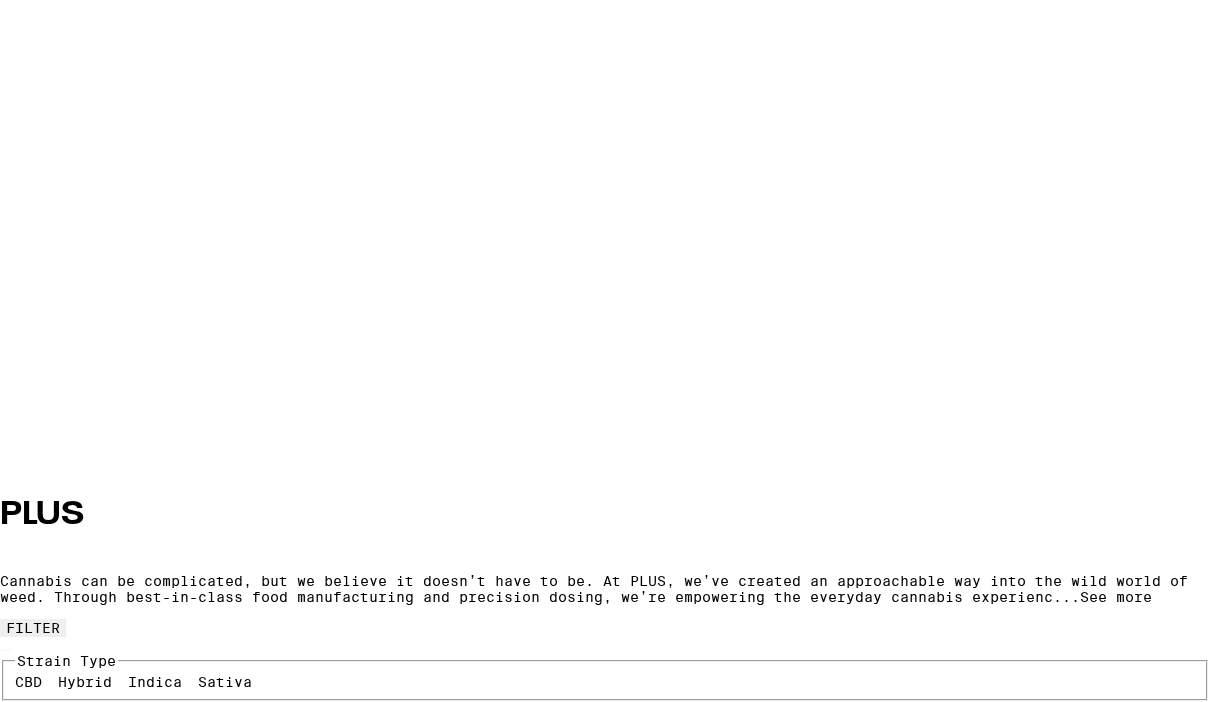 click at bounding box center (500, 13045) 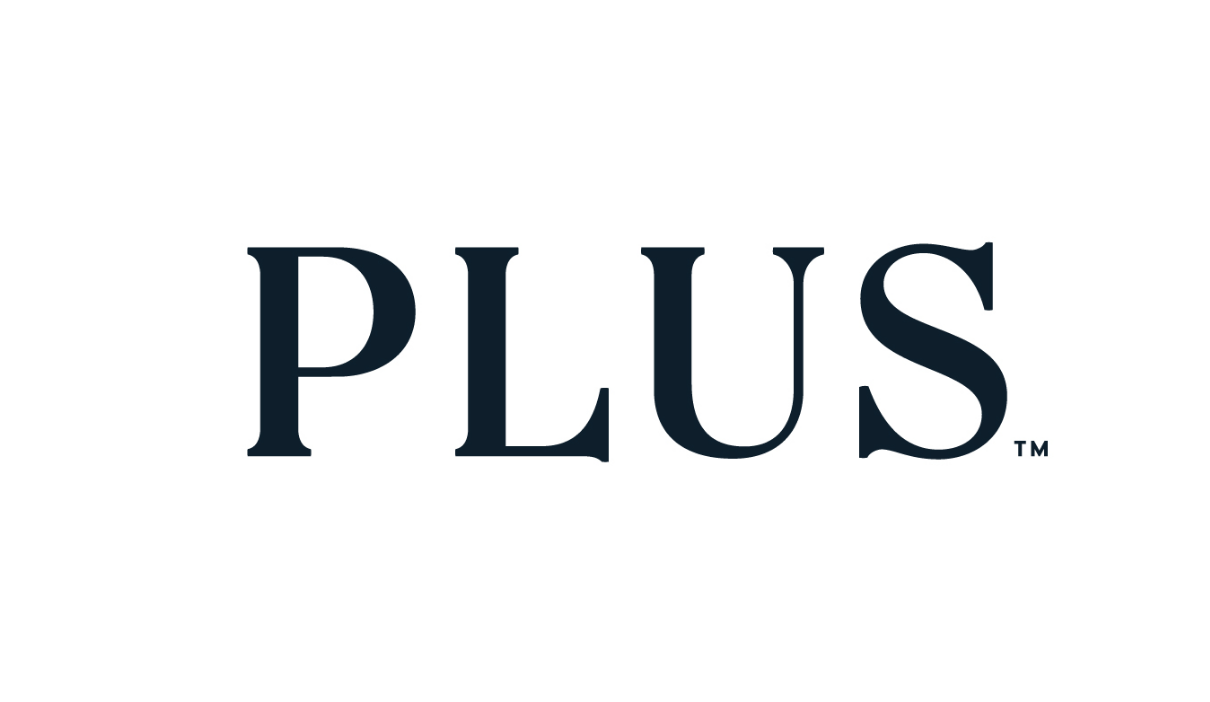 scroll, scrollTop: 894, scrollLeft: 0, axis: vertical 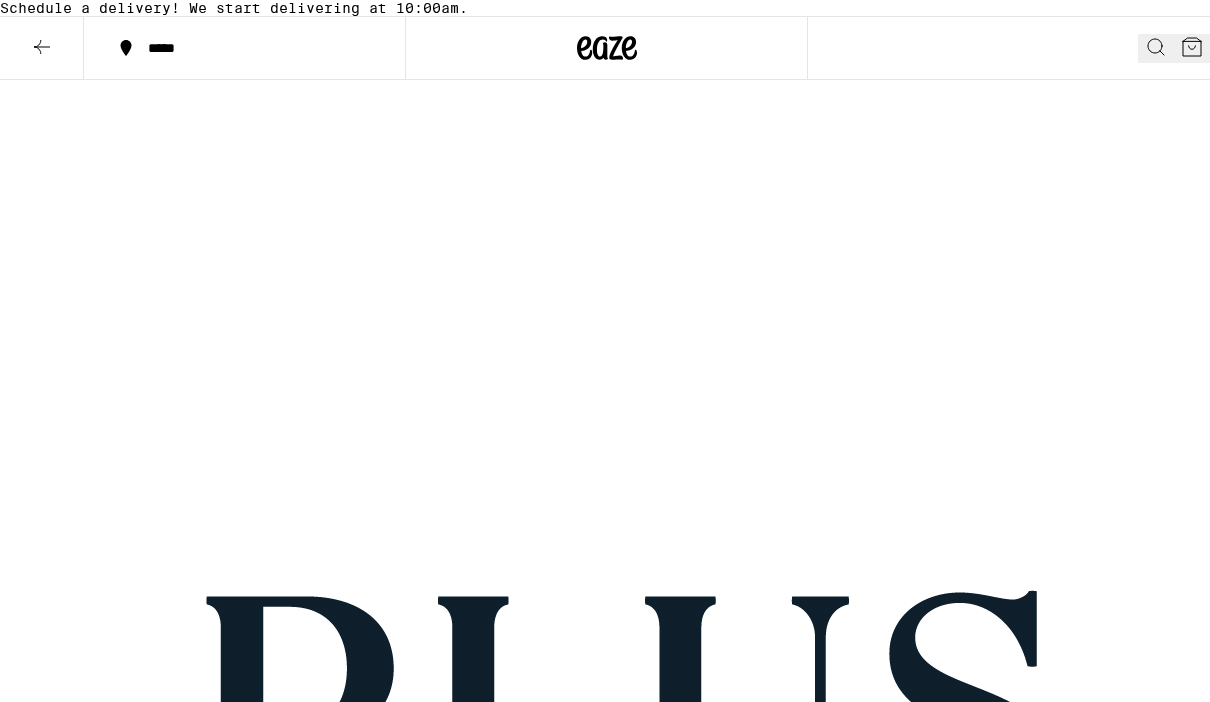 click on "Schedule a delivery! We start delivering at 10:00am. ***** ***** PLUS Cannabis can be complicated, but we believe it doesn’t have to be. At PLUS, we’ve created an approachable way into the wild world of weed. Through best-in-class food manufacturing and precision dosing, we’re empowering the everyday cannabis experienc... See more FILTER Strain Type CBD Hybrid Indica Sativa Showing 14 results INDICA Cloudberry SLEEP 5:1:1 Gummies 100mg THC: 20mg CBD PLUS $19 SATIVA Sour Watermelon UPLIFT Gummies 100mg THC PLUS $17 HYBRID Blackberry Lemonade CLASSIC Gummies 100mg THC PLUS $17 HYBRID Clementine CLASSIC Gummies 100mg THC PLUS $17 CBD Lychee SLEEP 1:2:3 Gummies 20mg THC: 60mg CBD PLUS $19 HYBRID Goodnight Cherry Deep Sleep 10:10:10 Gummies 10mg THC: 10mg CBD PLUS $19 HYBRID Midnight Berry SLEEP 10:5:5 Gummies 100mg THC: 50mg CBD PLUS $19 INDICA Grapes n' Cream Solventless Gummies 100mg THC PLUS $21 SATIVA Island Maui Haze Solventless Gummies 100mg THC PLUS $21 SATIVA Tropical Twist FLOW 1:1 Gummies PLUS $21" at bounding box center (605, 6434) 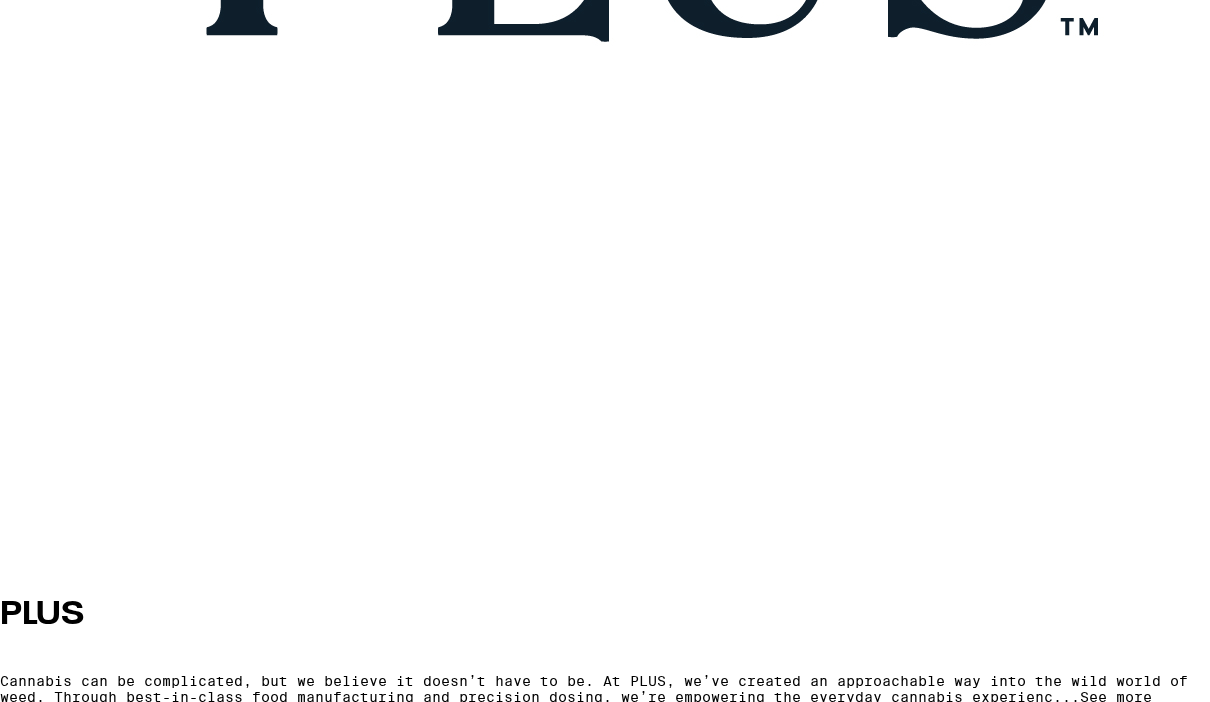 scroll, scrollTop: 790, scrollLeft: 0, axis: vertical 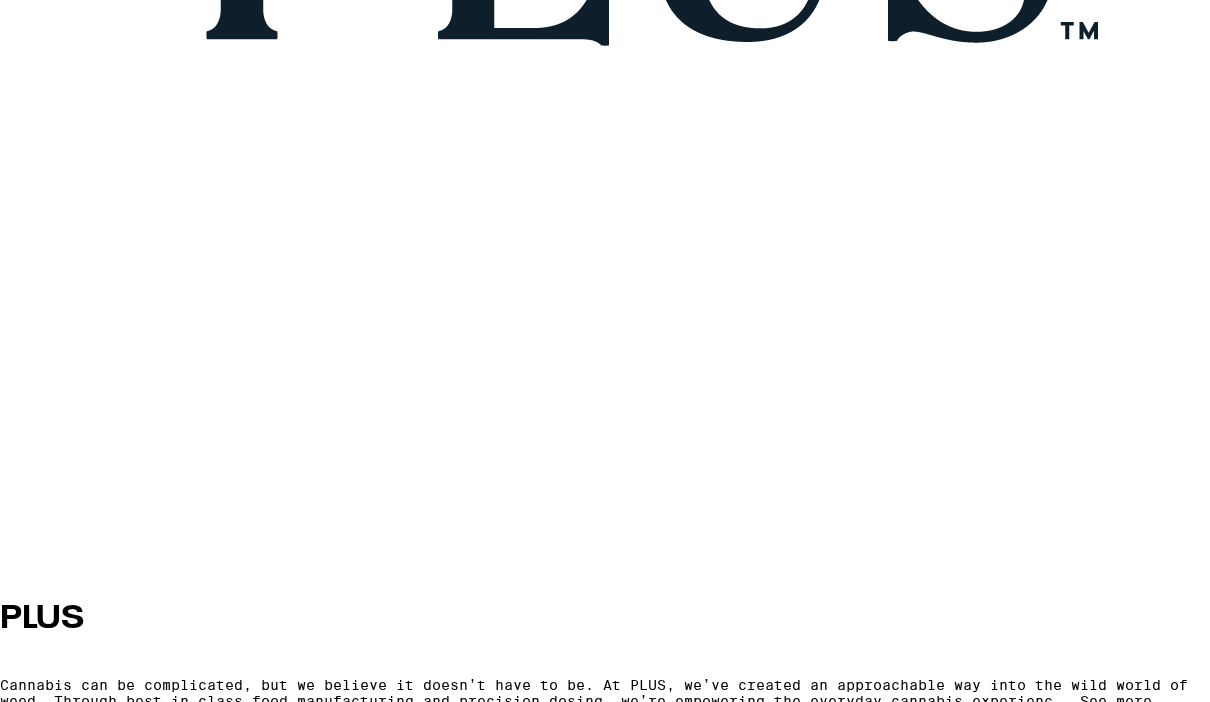 click at bounding box center (300, 5745) 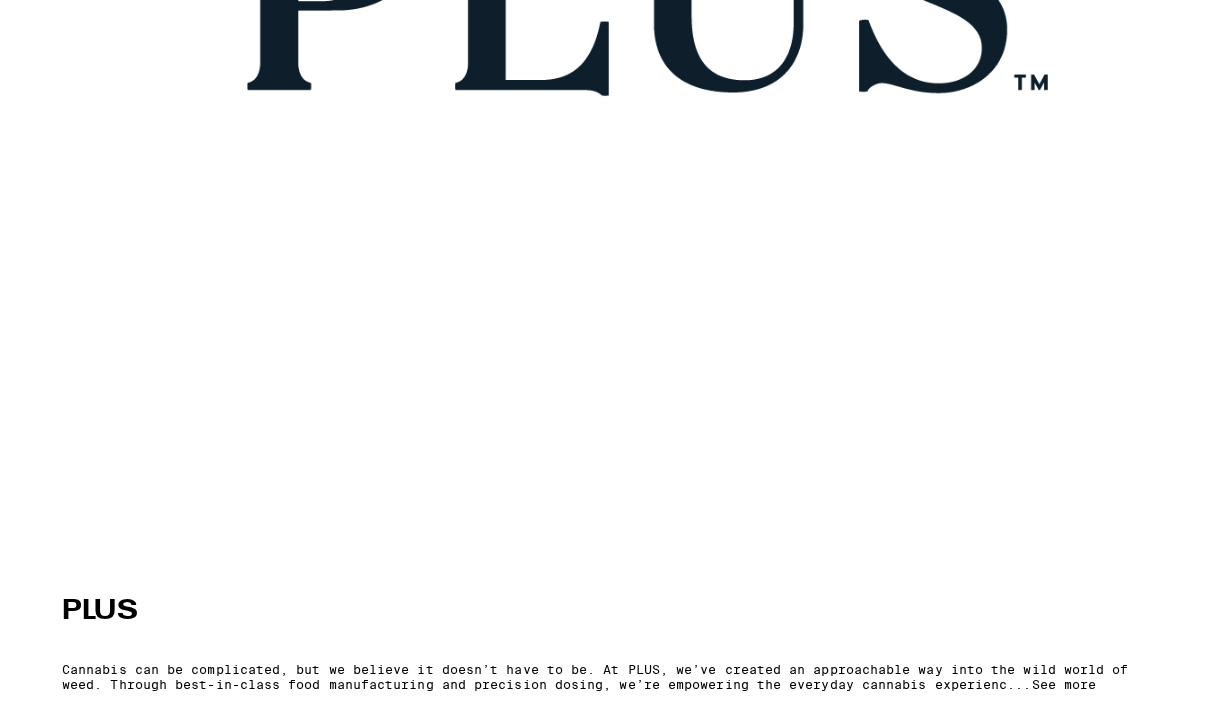 click at bounding box center [300, 5040] 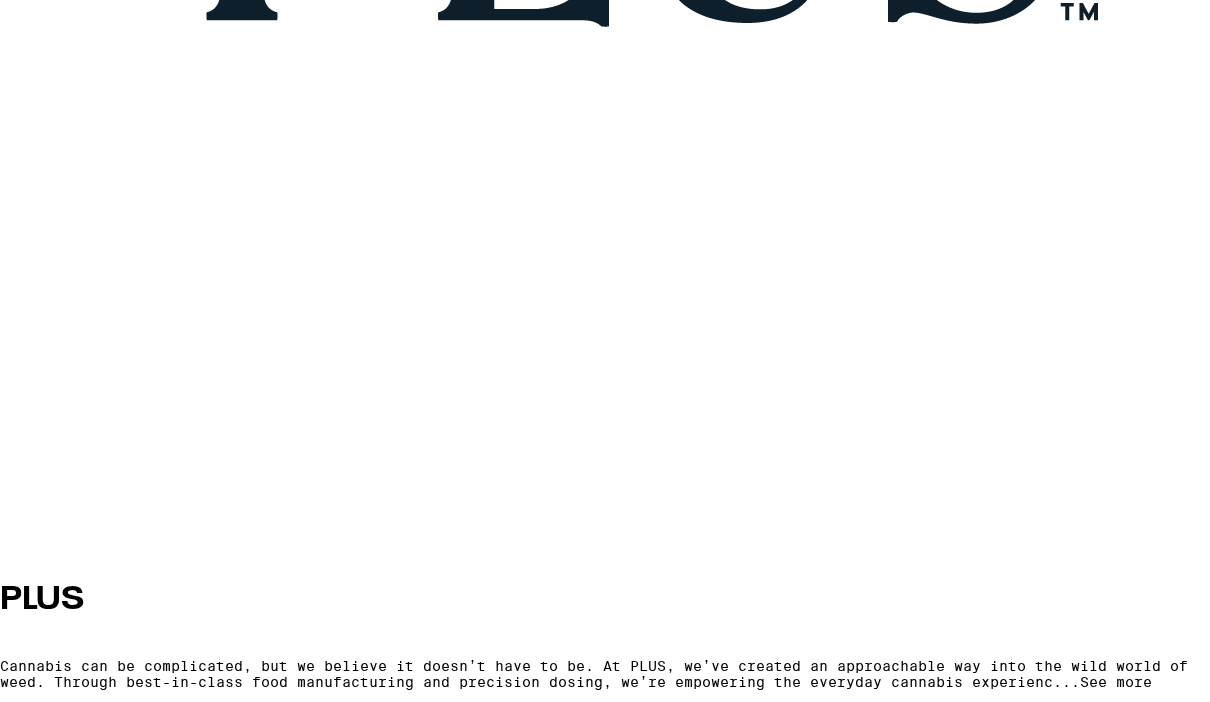 click at bounding box center (500, 13130) 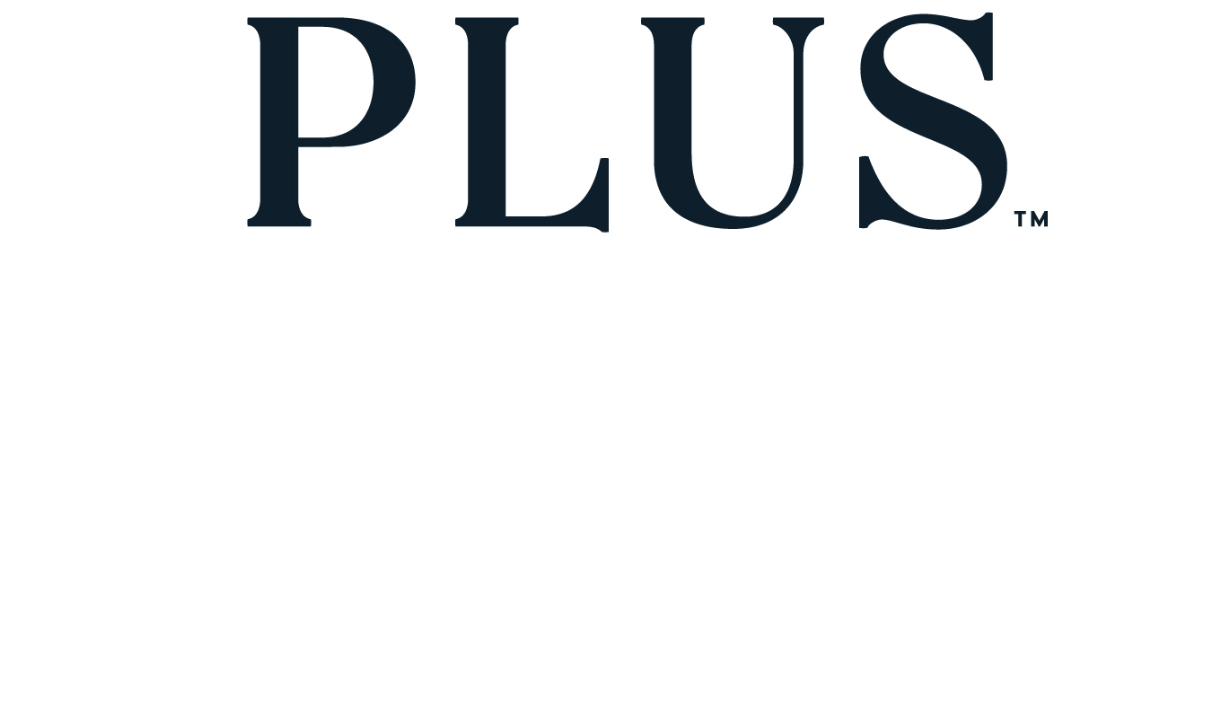 scroll, scrollTop: 932, scrollLeft: 0, axis: vertical 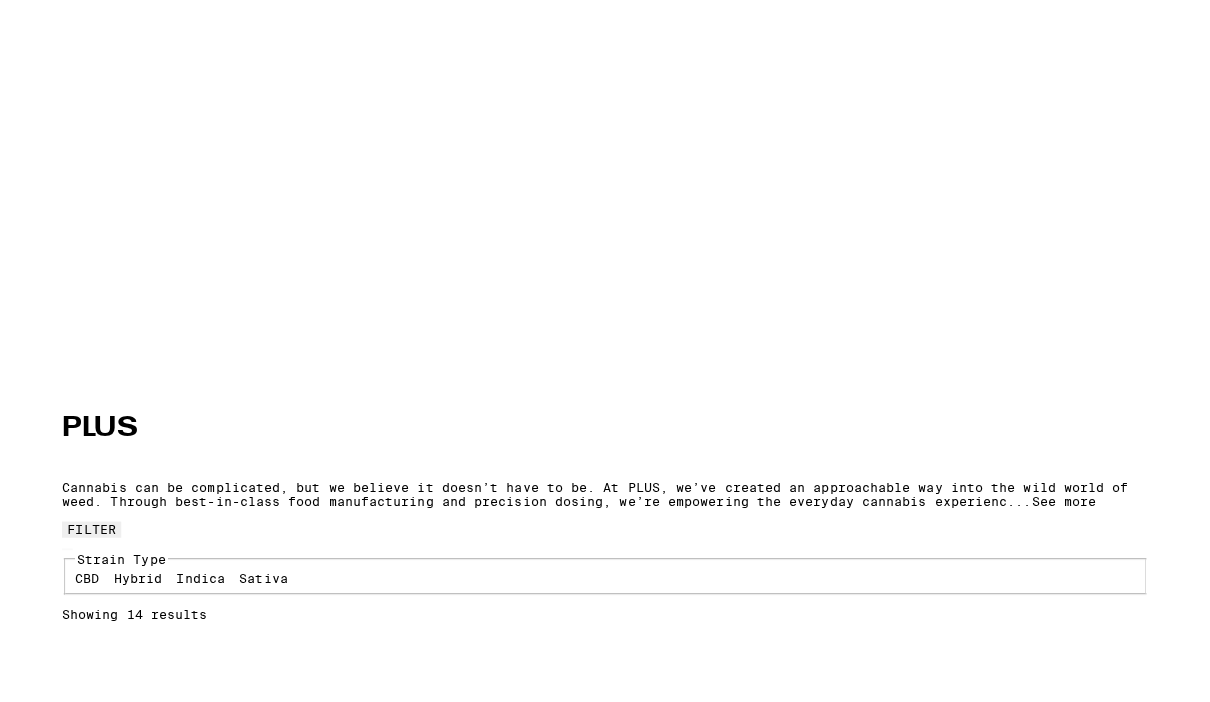 click at bounding box center [300, 5603] 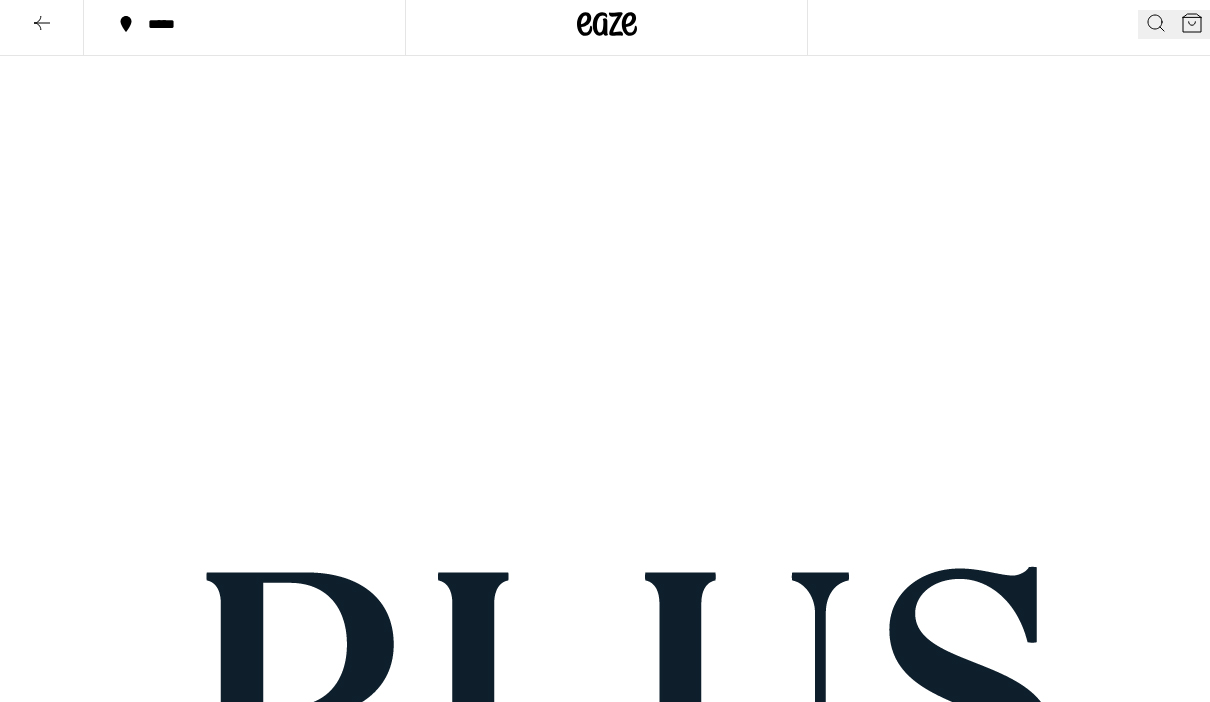 scroll, scrollTop: 25, scrollLeft: 0, axis: vertical 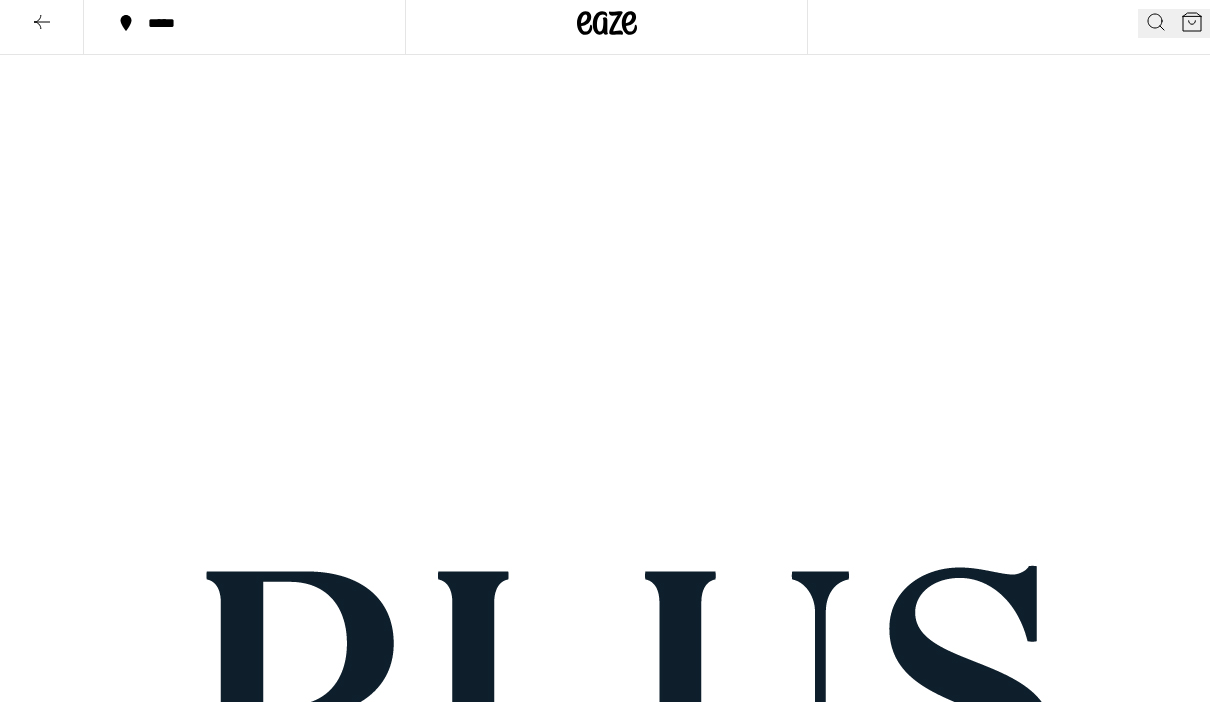 click at bounding box center [42, 23] 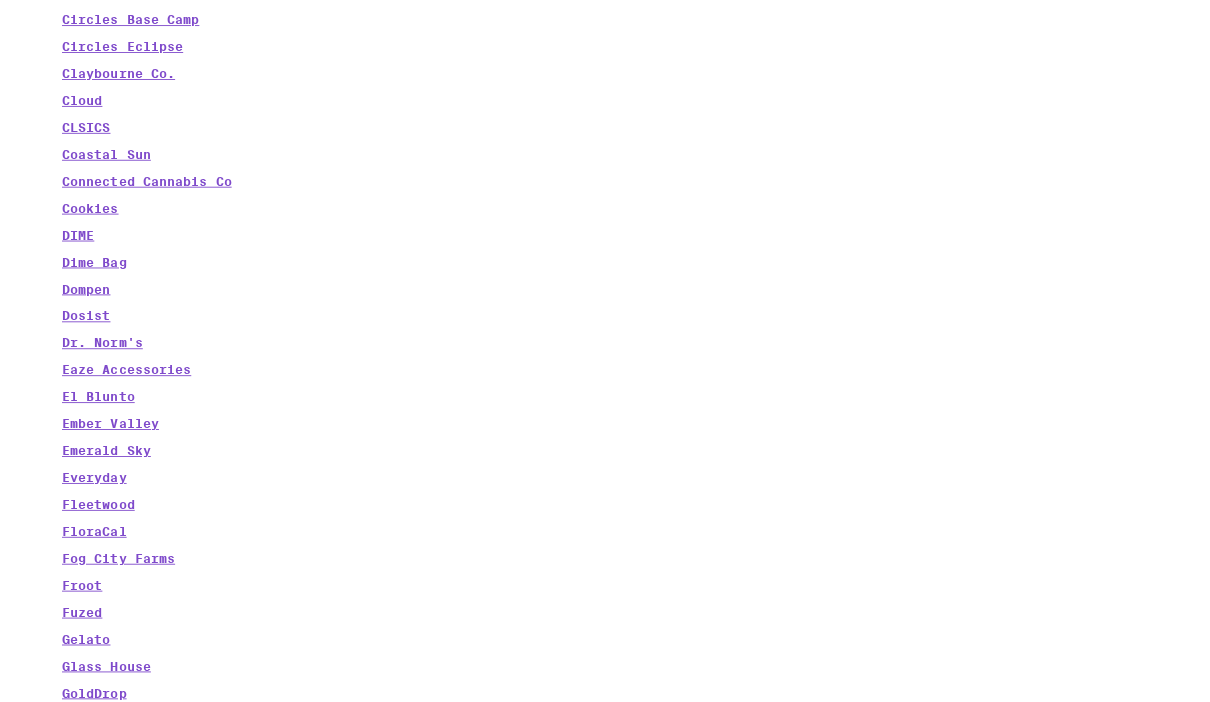 scroll, scrollTop: 909, scrollLeft: 0, axis: vertical 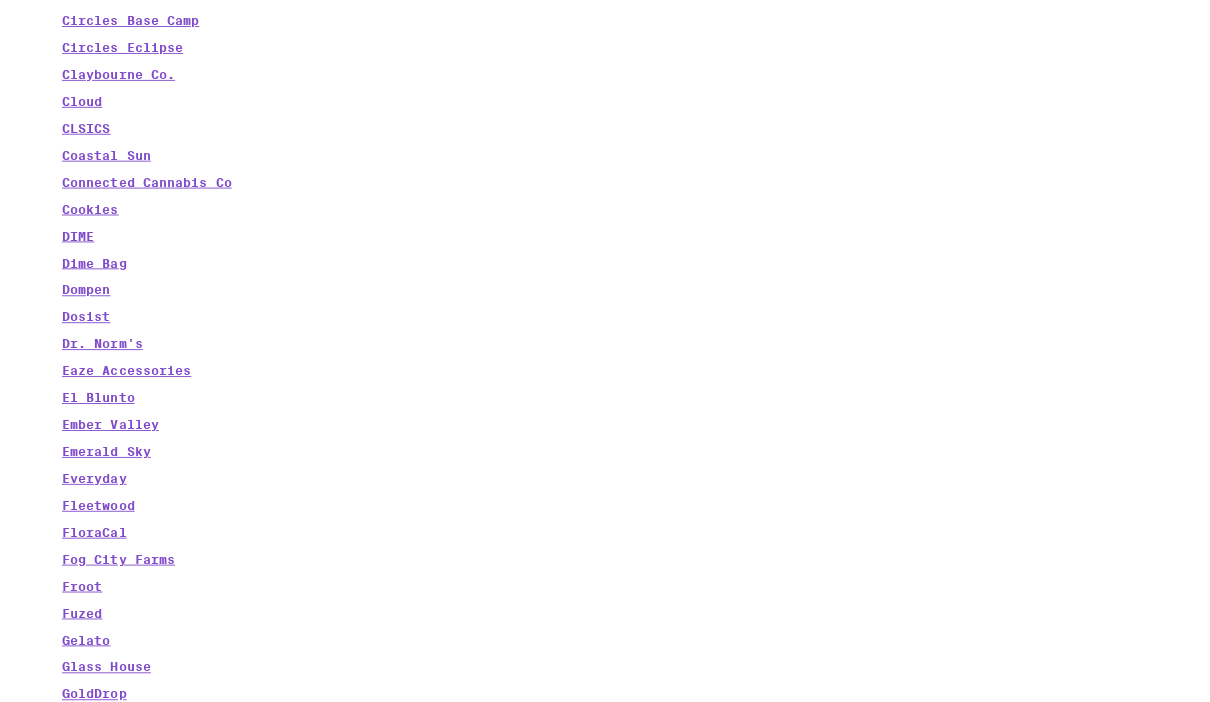 click on "PLUS" at bounding box center [18, 1836] 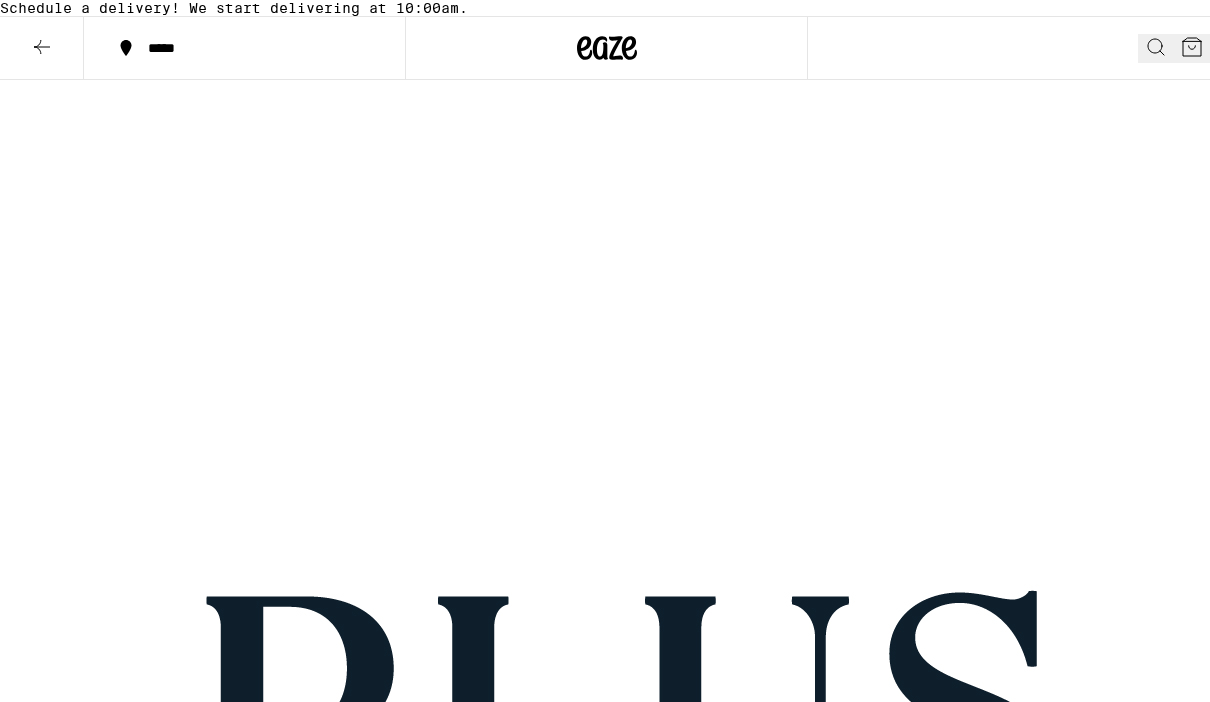 click 